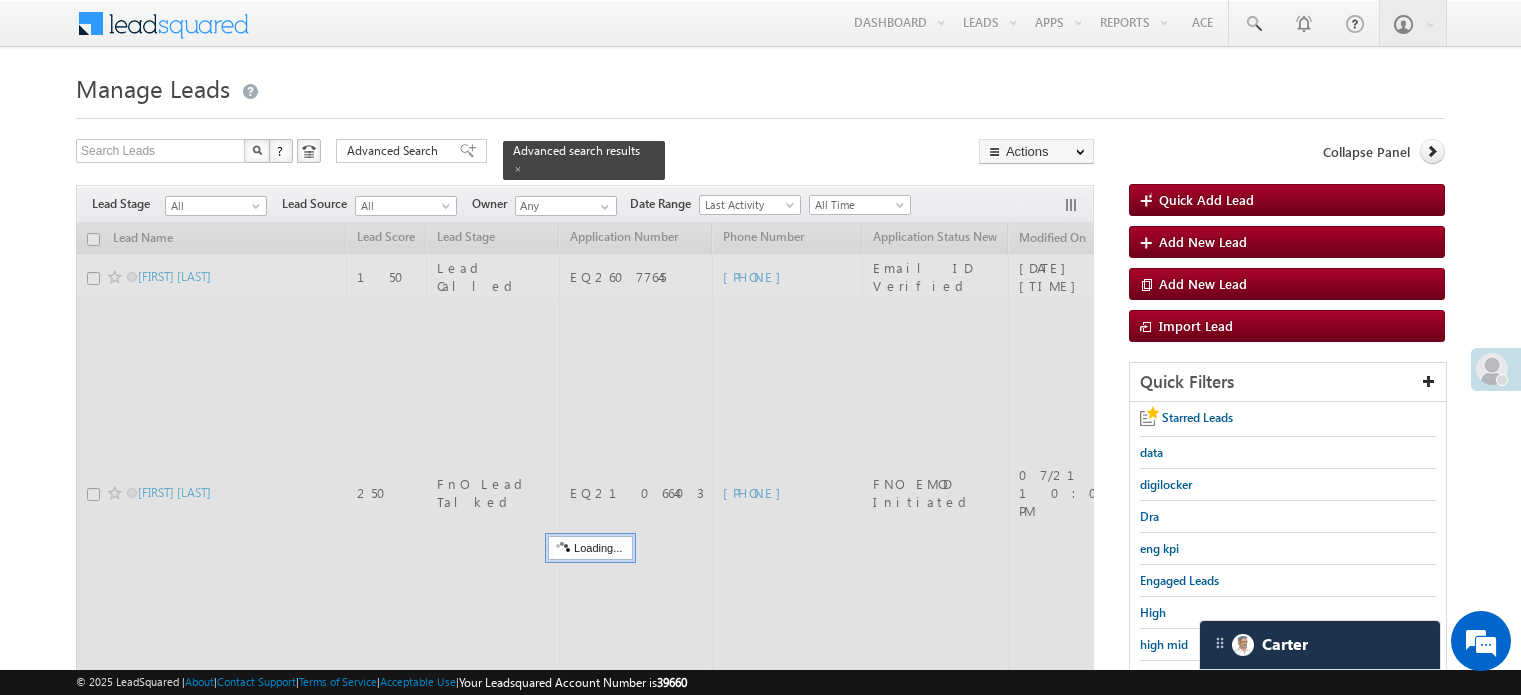 scroll, scrollTop: 143, scrollLeft: 0, axis: vertical 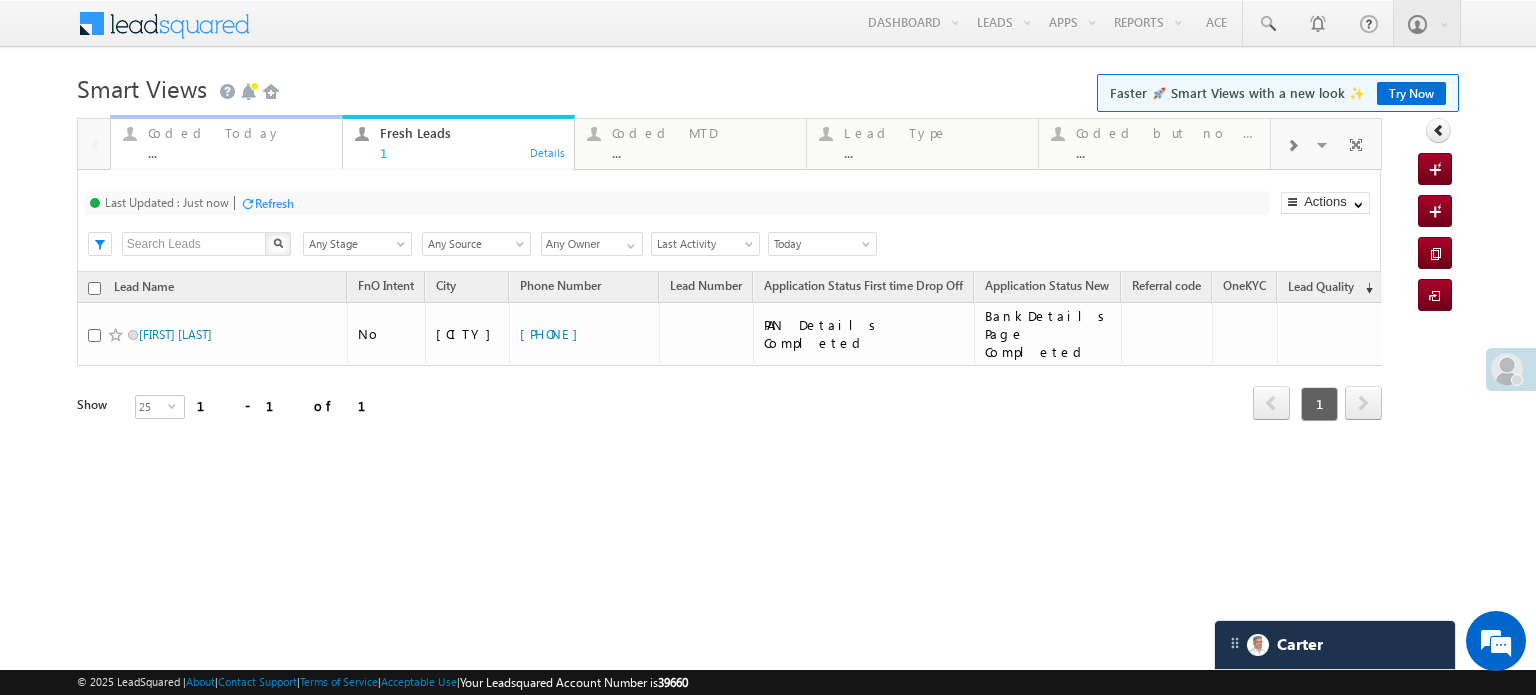 click on "Coded Today ..." at bounding box center (239, 140) 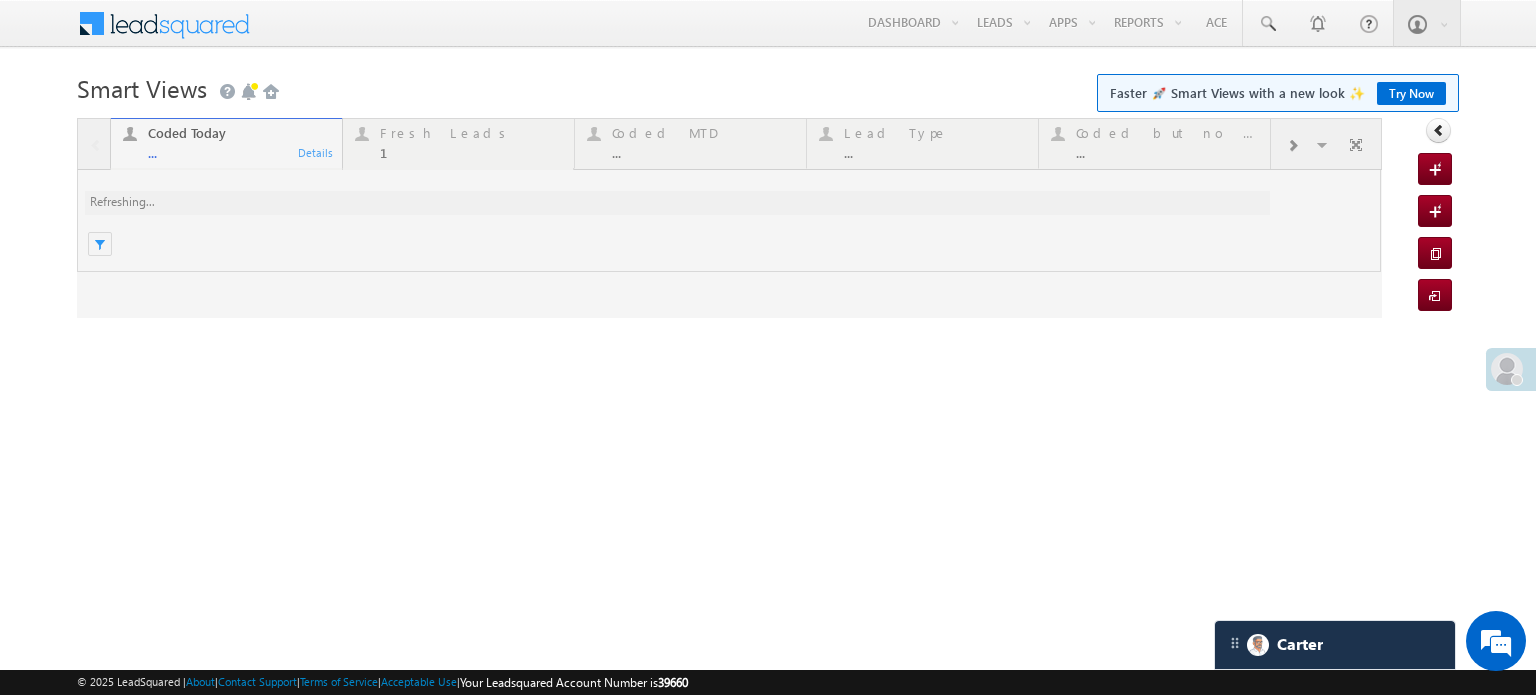 scroll, scrollTop: 0, scrollLeft: 0, axis: both 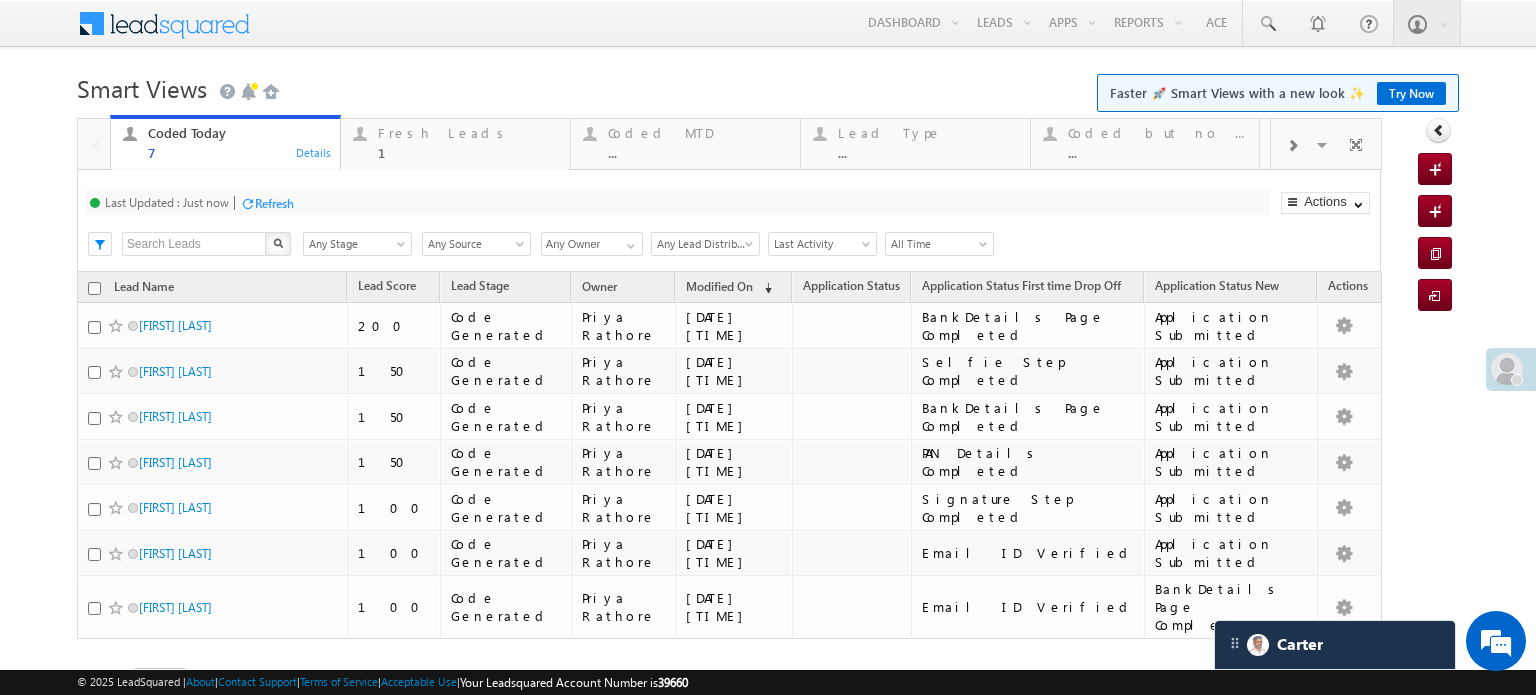 click on "Refresh" at bounding box center [274, 203] 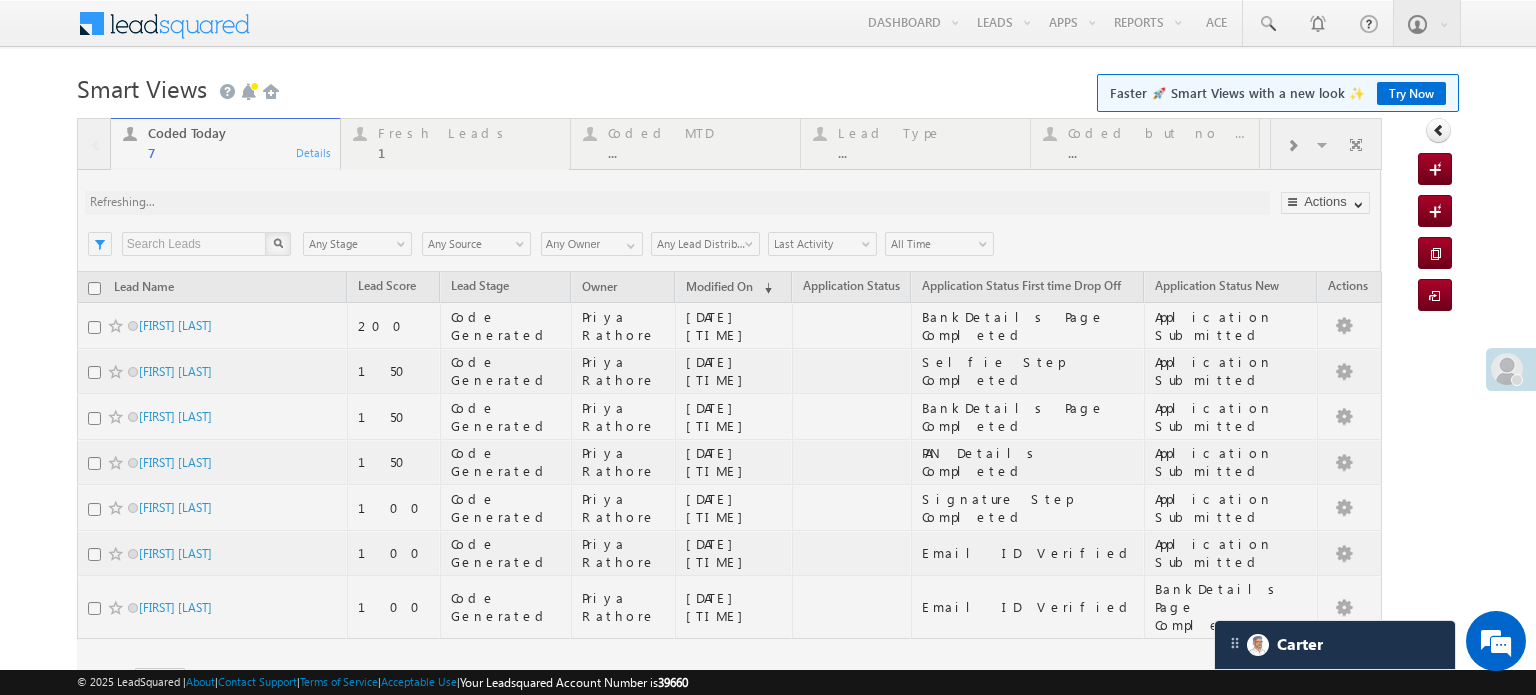 click at bounding box center (729, 433) 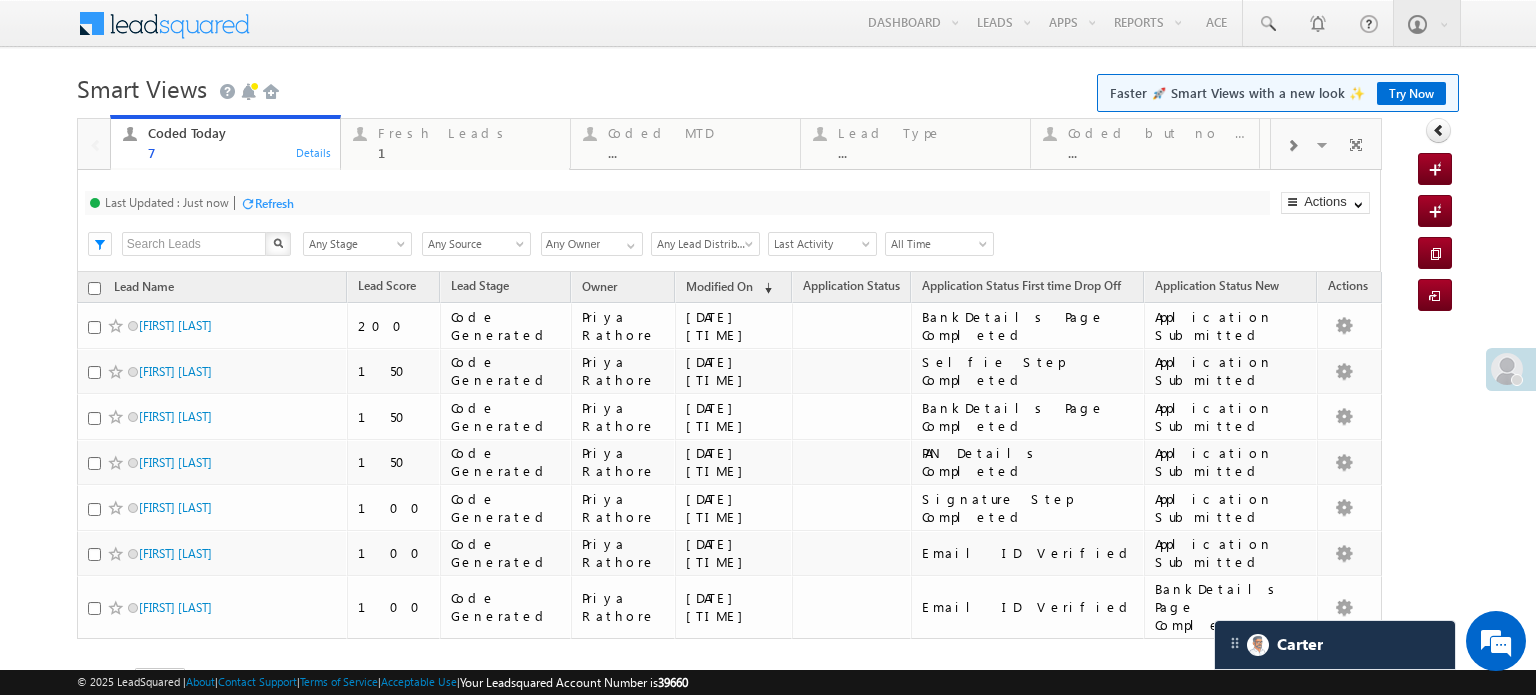 drag, startPoint x: 379, startPoint y: 156, endPoint x: 260, endPoint y: 231, distance: 140.66272 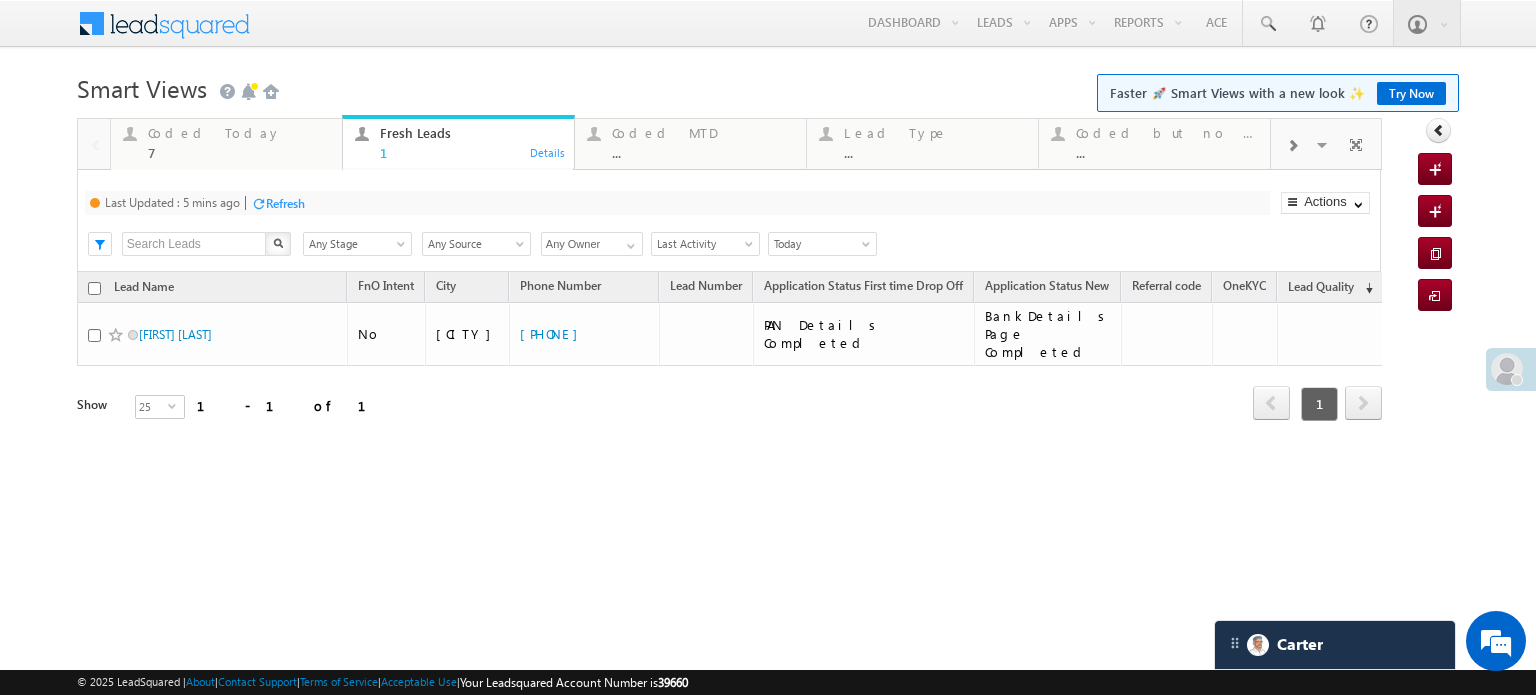 click on "Refresh" at bounding box center [285, 203] 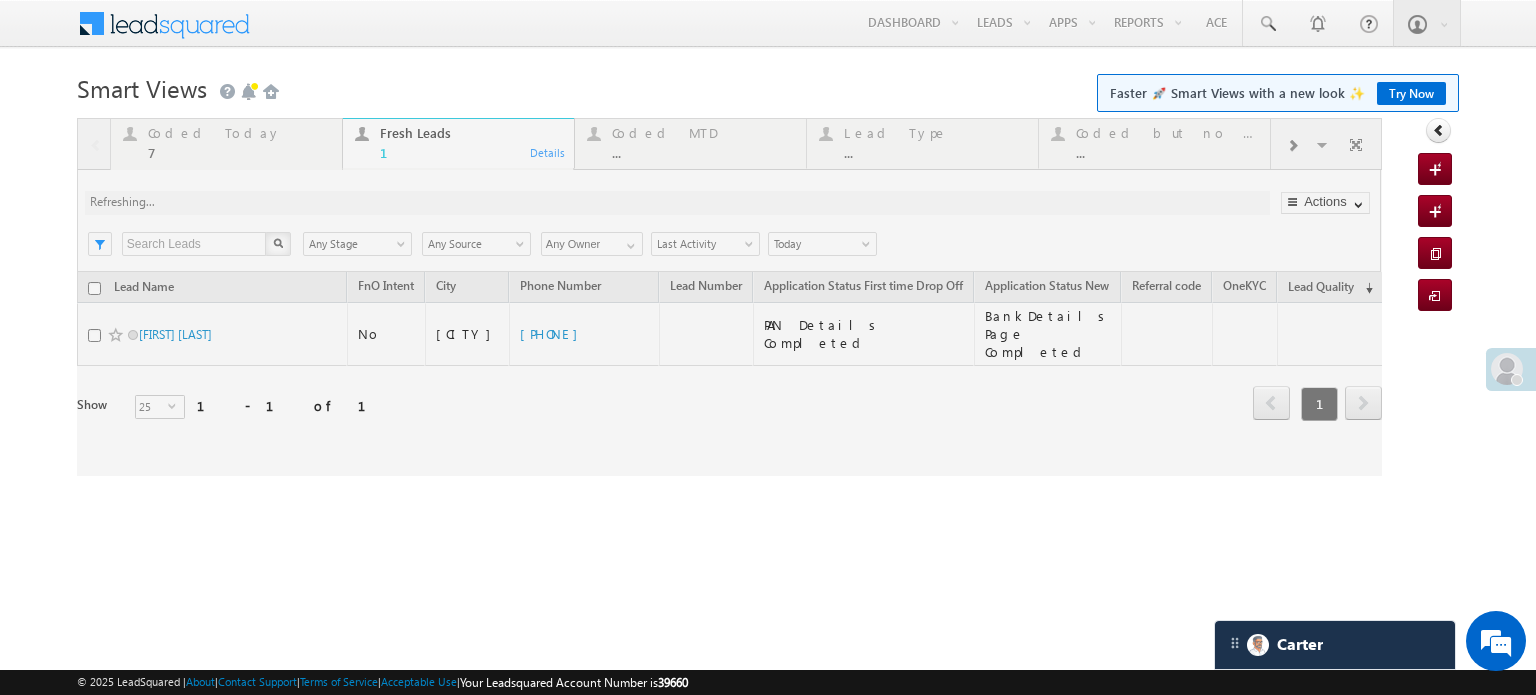 click at bounding box center [729, 297] 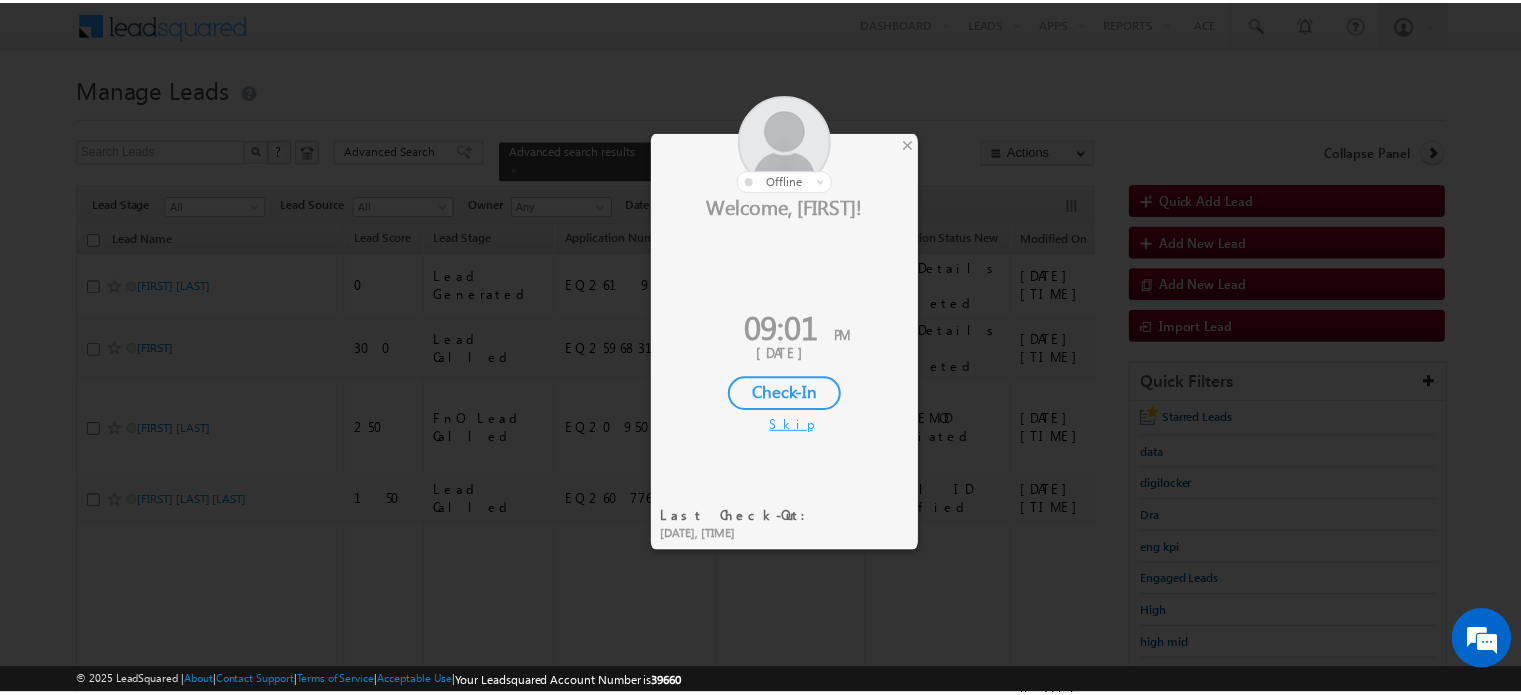 scroll, scrollTop: 0, scrollLeft: 0, axis: both 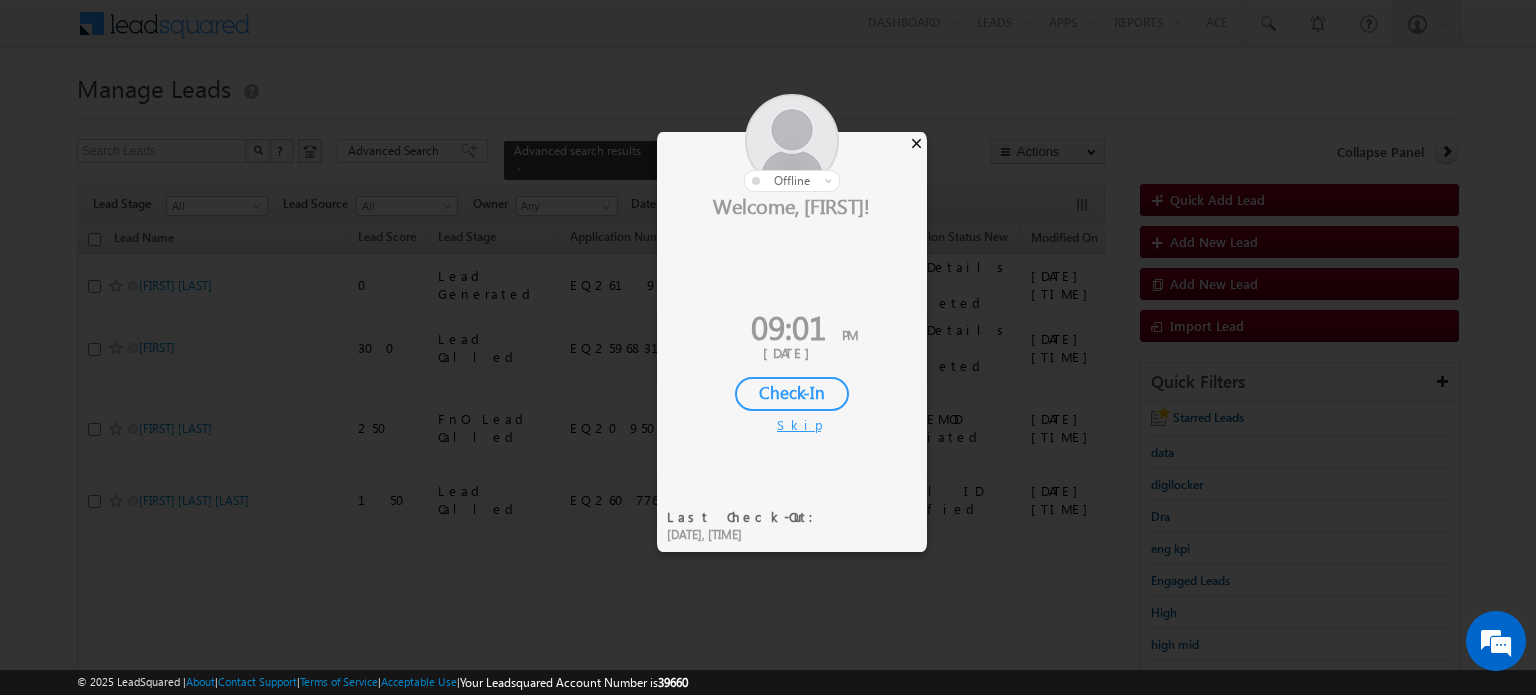 click on "×" at bounding box center [916, 143] 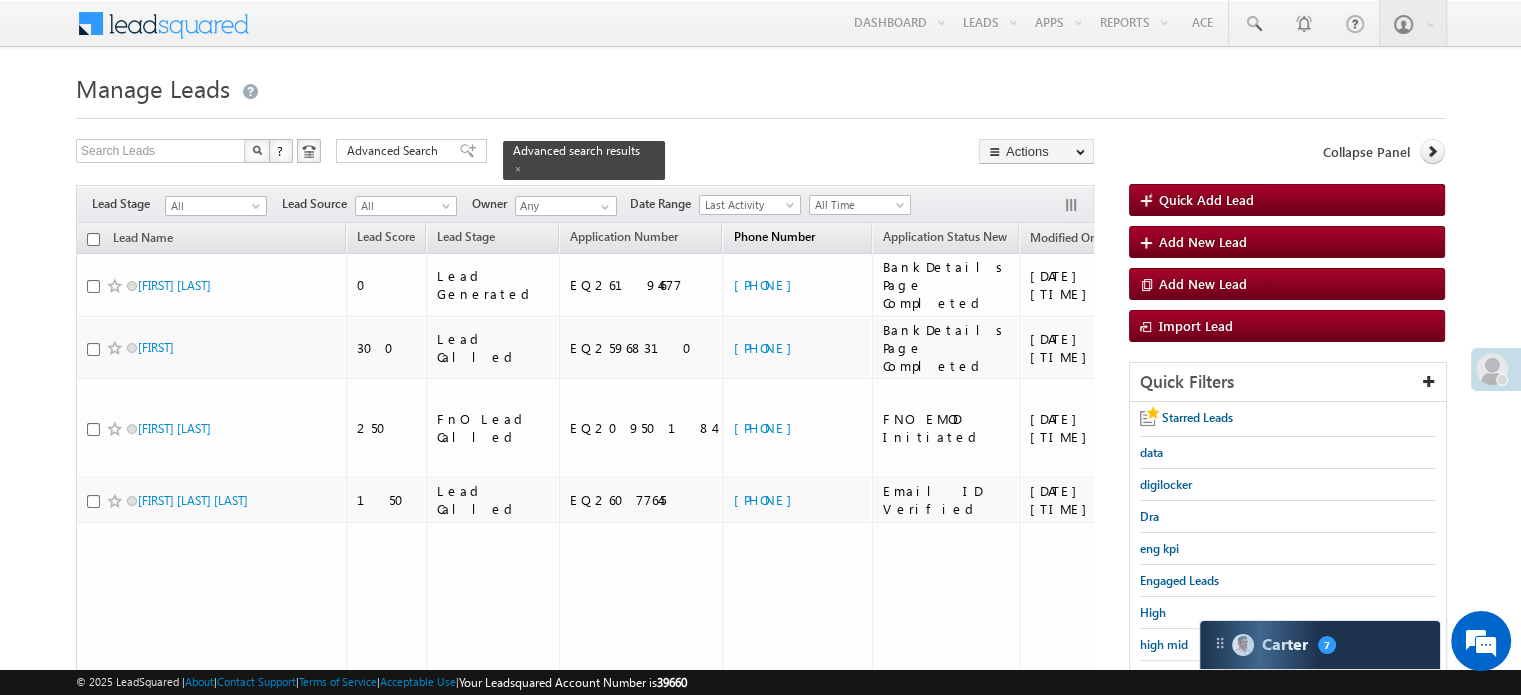scroll, scrollTop: 0, scrollLeft: 0, axis: both 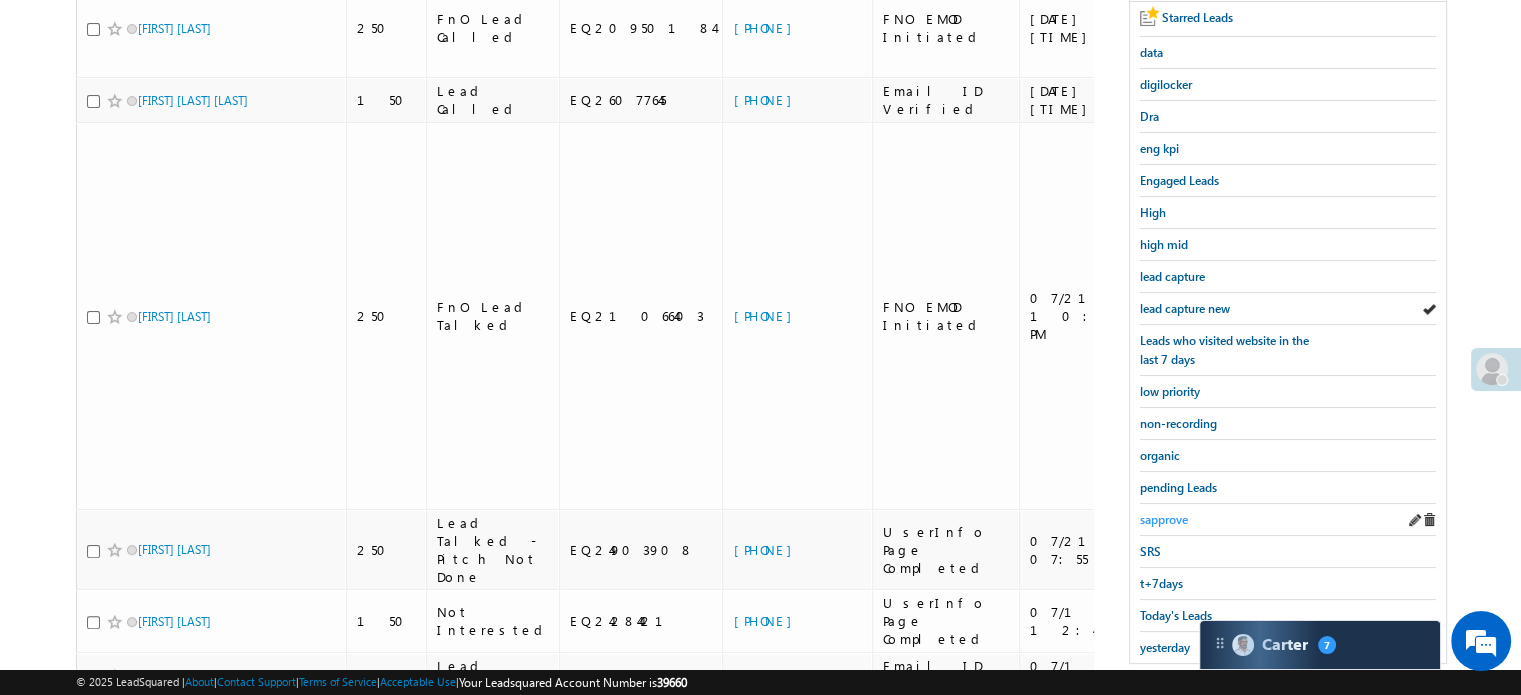 click on "sapprove" at bounding box center [1164, 519] 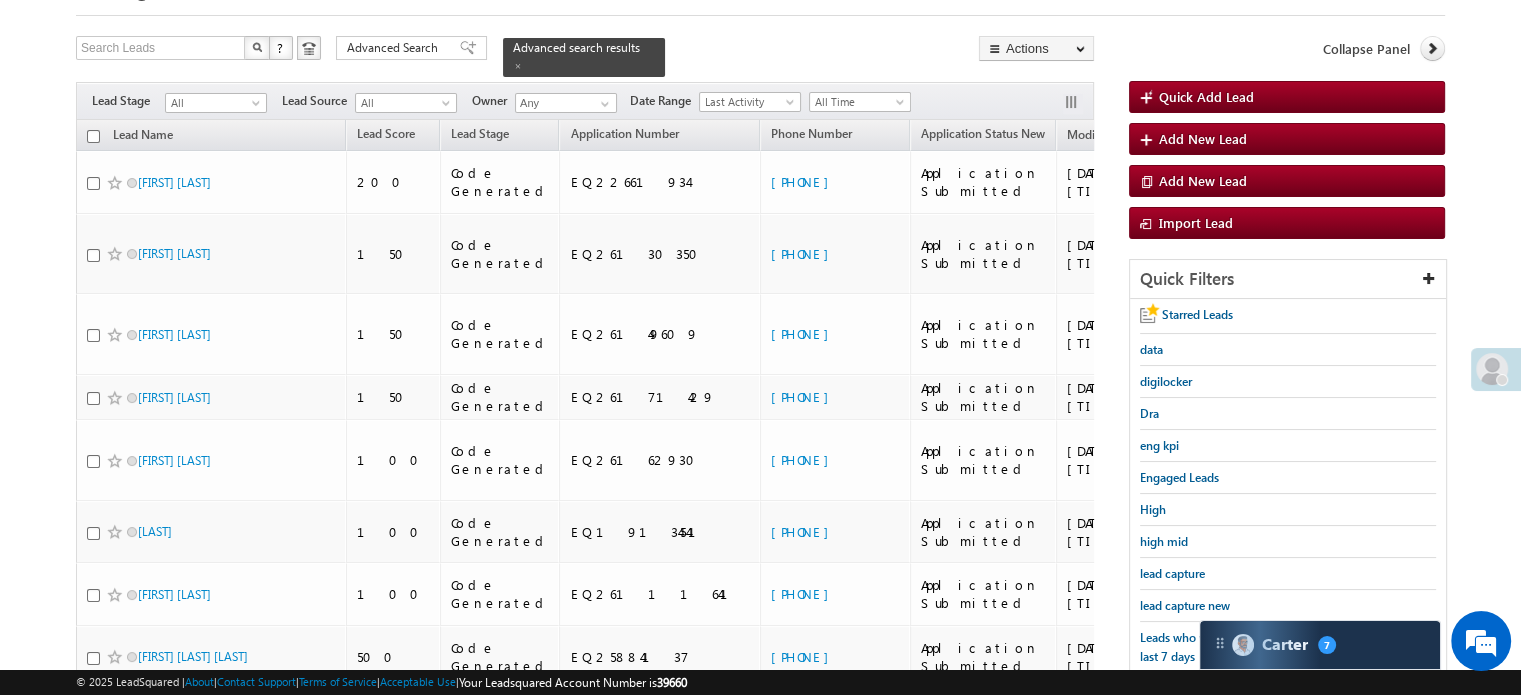scroll, scrollTop: 100, scrollLeft: 0, axis: vertical 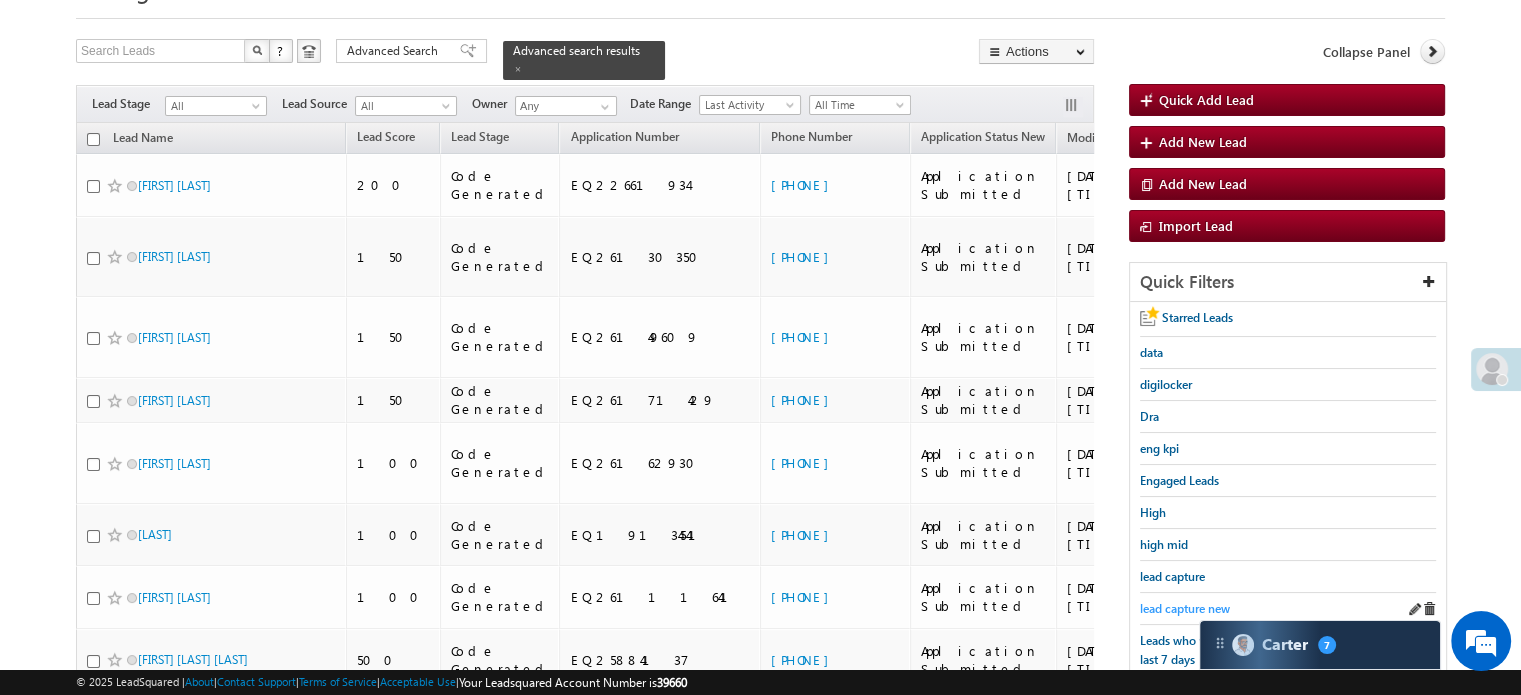 click on "lead capture new" at bounding box center (1185, 608) 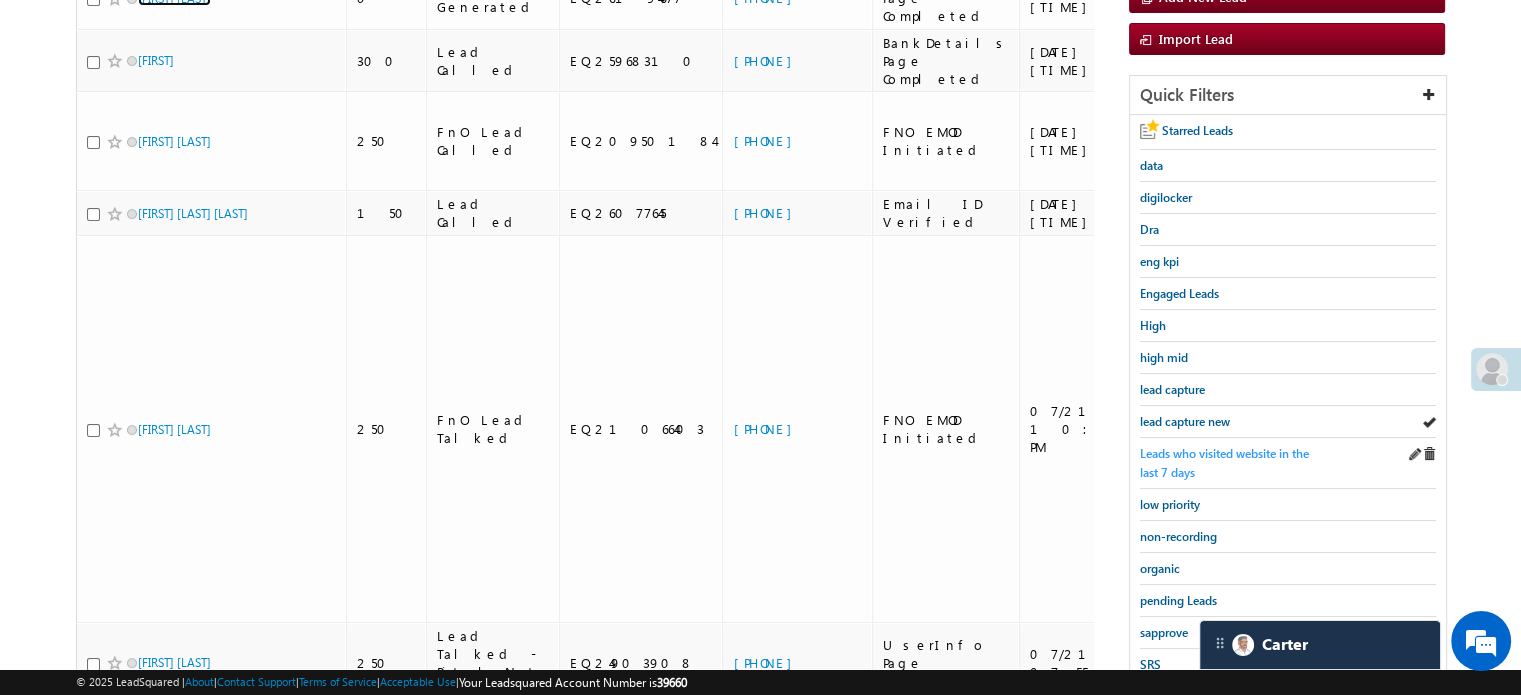 scroll, scrollTop: 300, scrollLeft: 0, axis: vertical 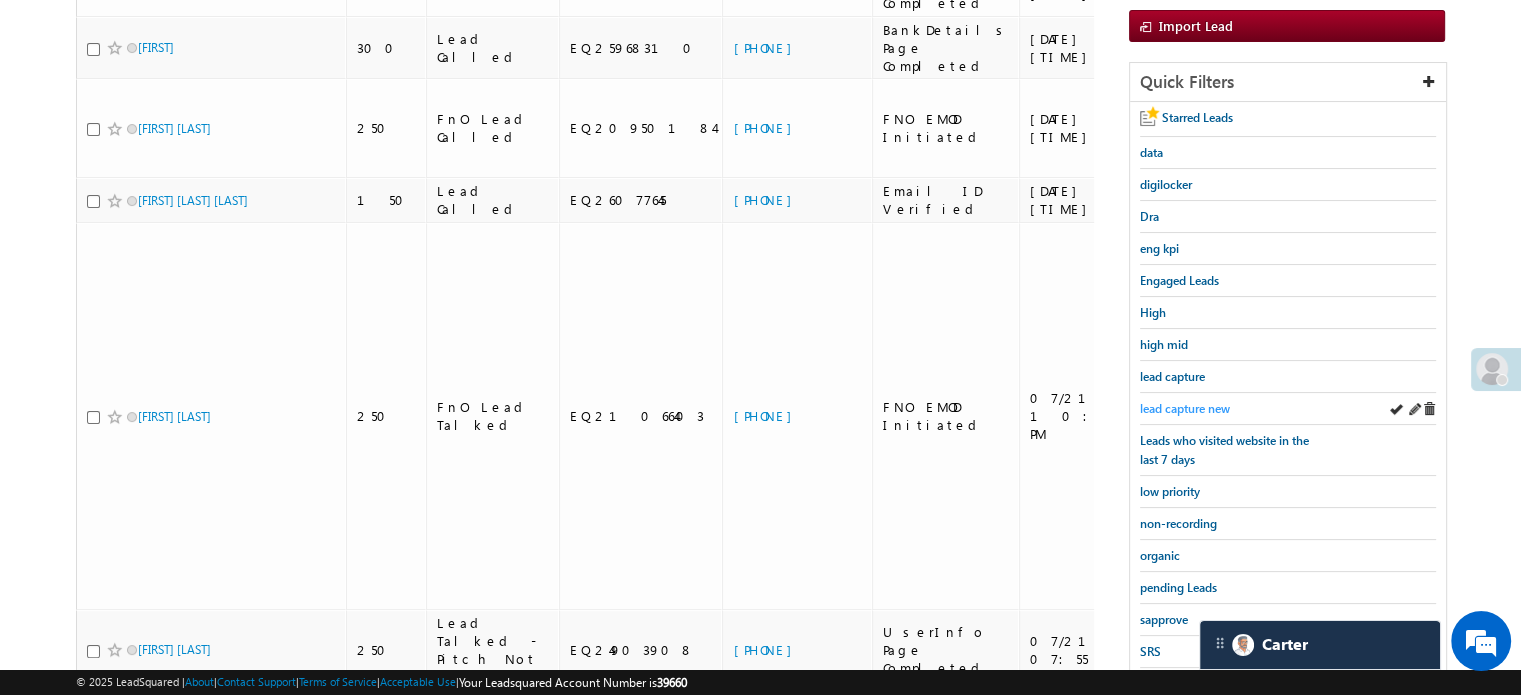 click on "lead capture new" at bounding box center [1185, 408] 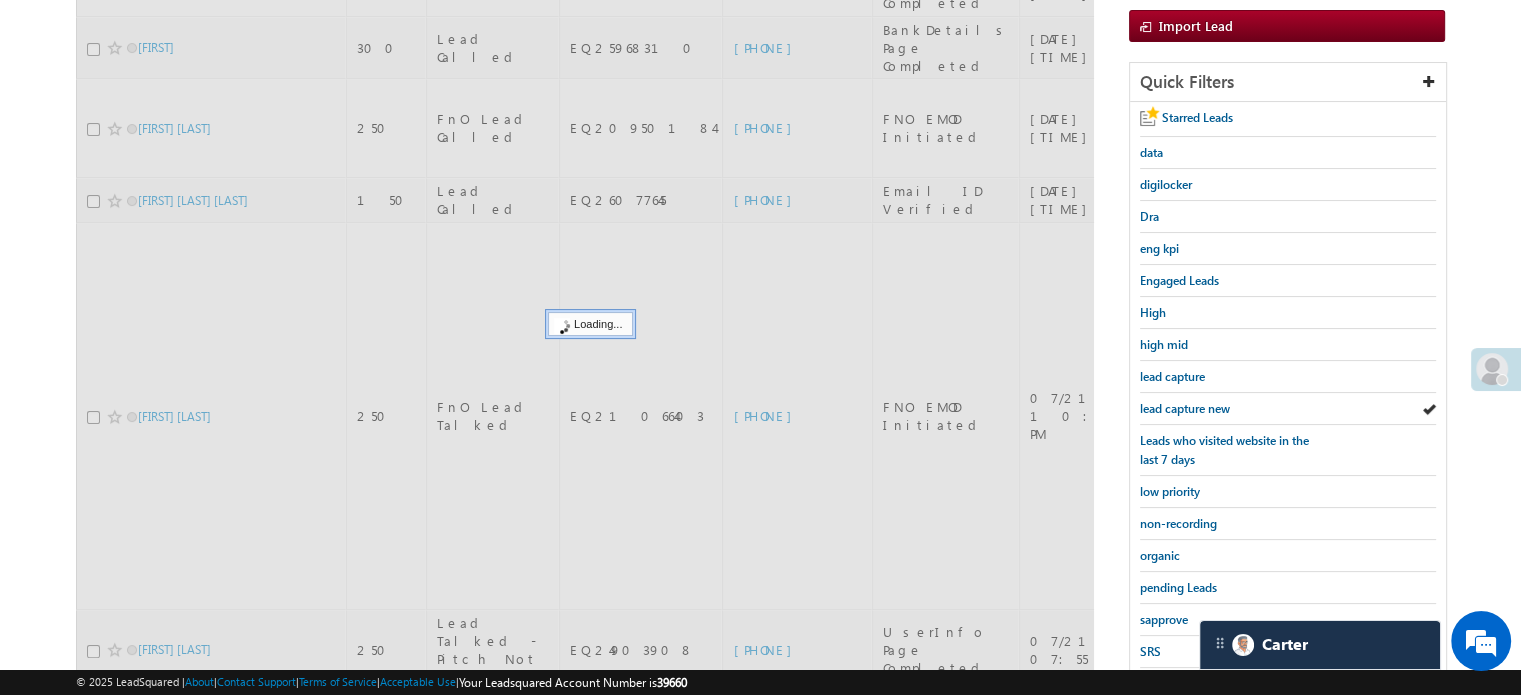 click on "lead capture new" at bounding box center (1185, 408) 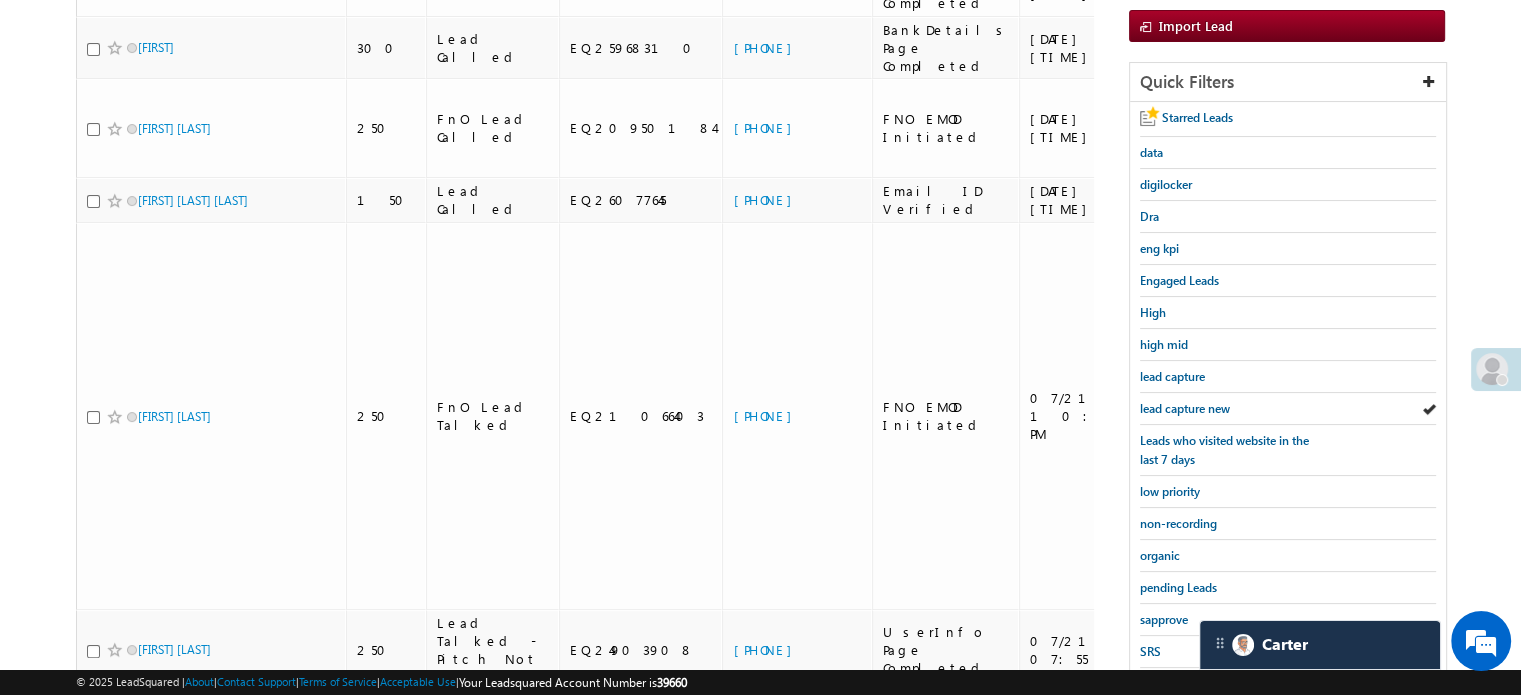 scroll, scrollTop: 100, scrollLeft: 0, axis: vertical 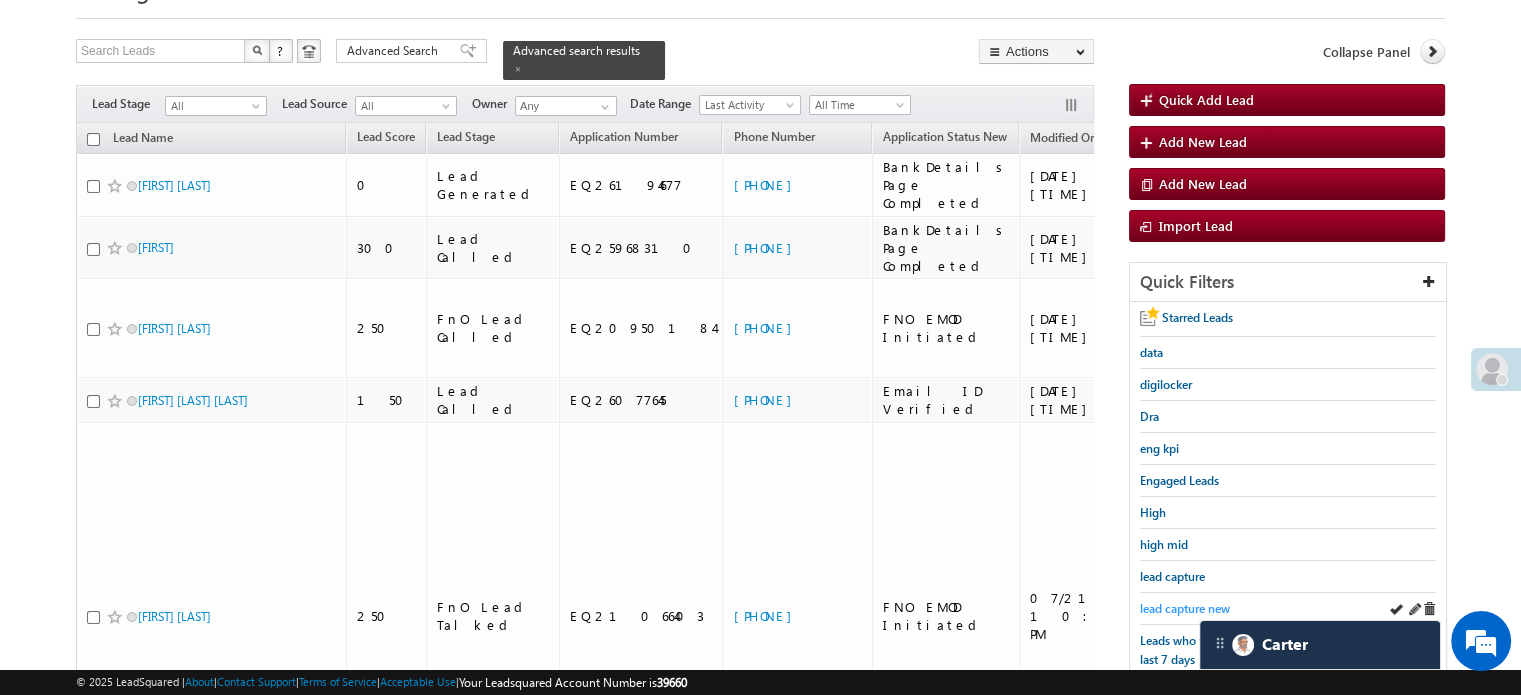 click on "lead capture new" at bounding box center (1185, 608) 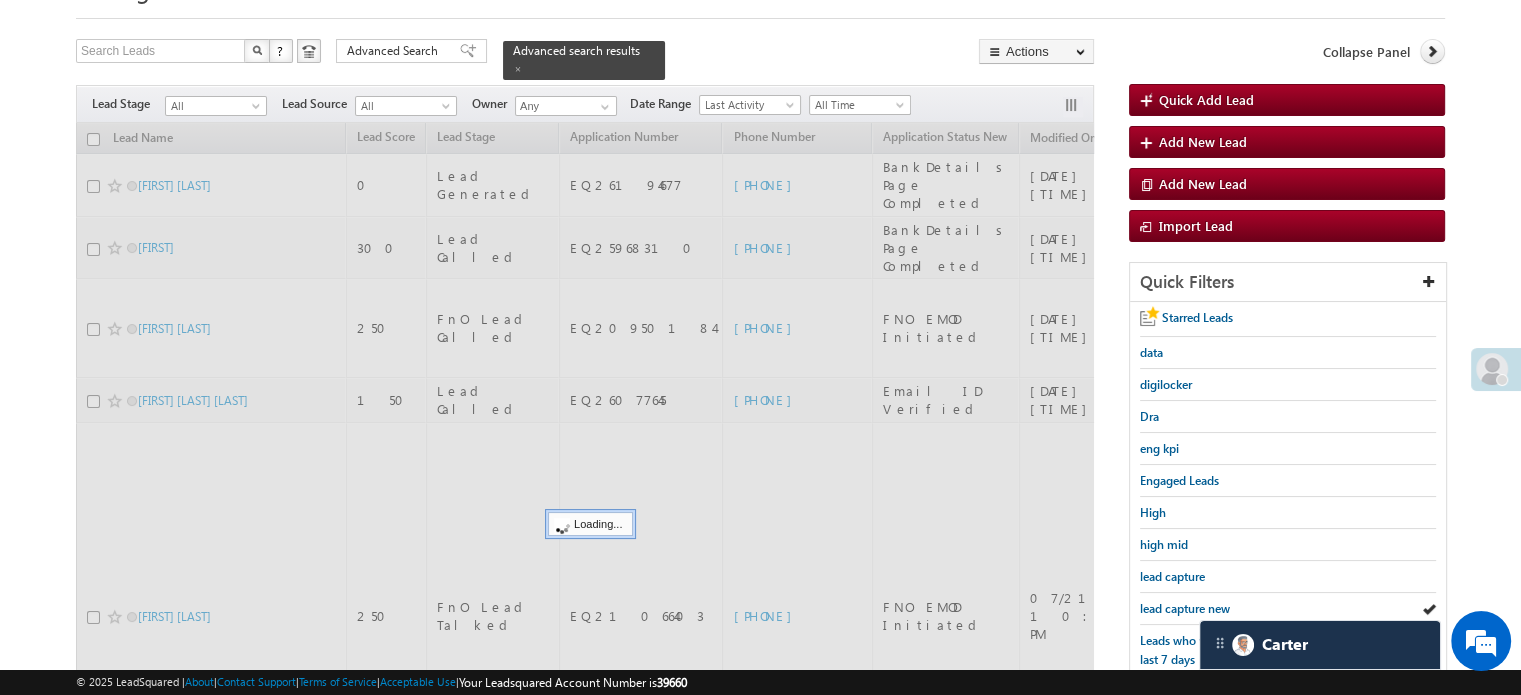 click on "lead capture new" at bounding box center (1185, 608) 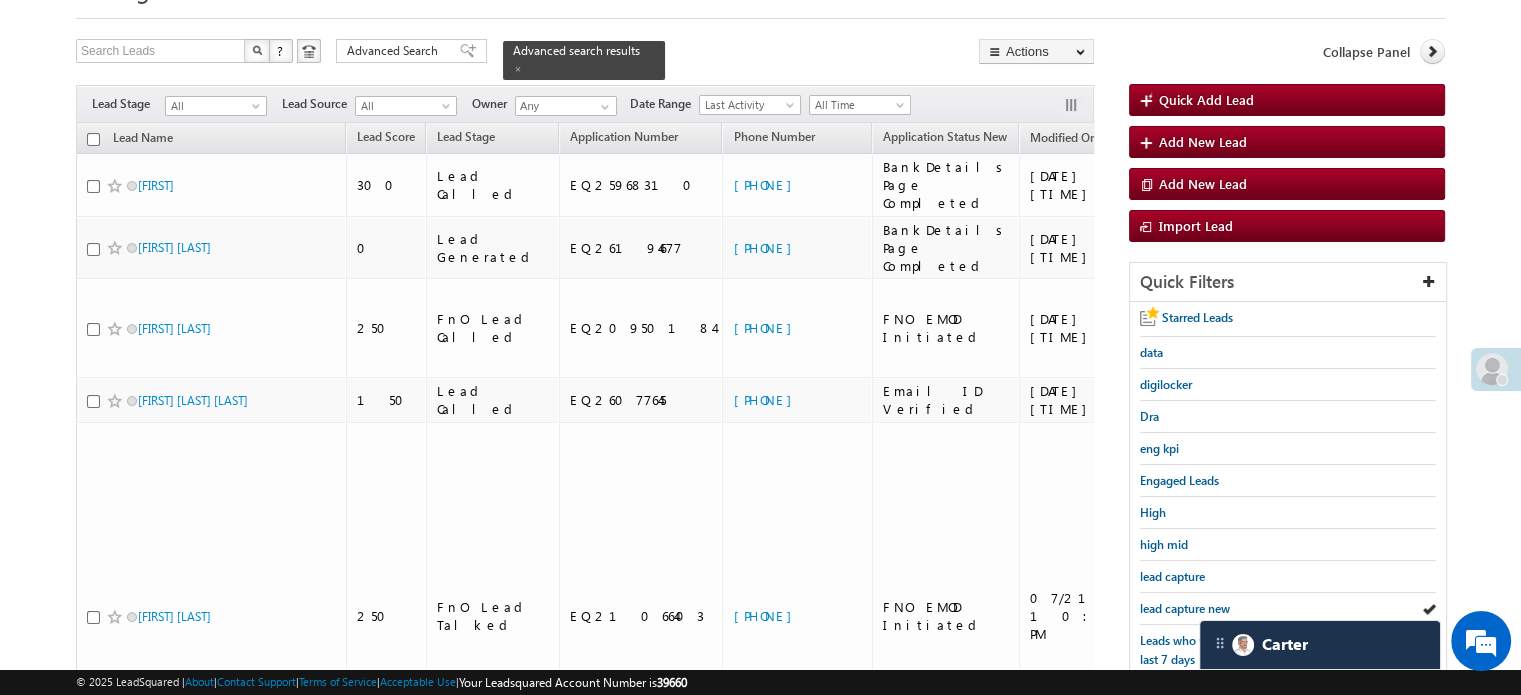 click on "lead capture new" at bounding box center [1185, 608] 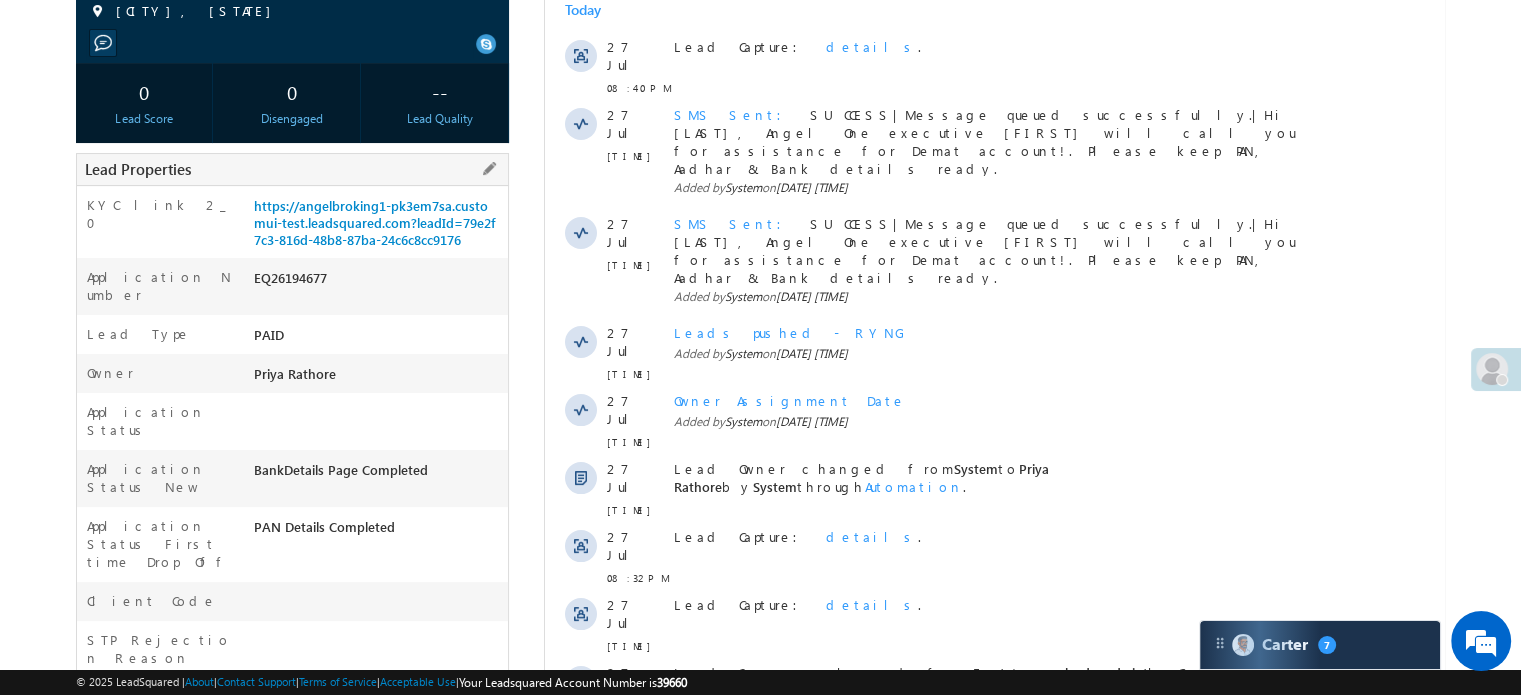 scroll, scrollTop: 200, scrollLeft: 0, axis: vertical 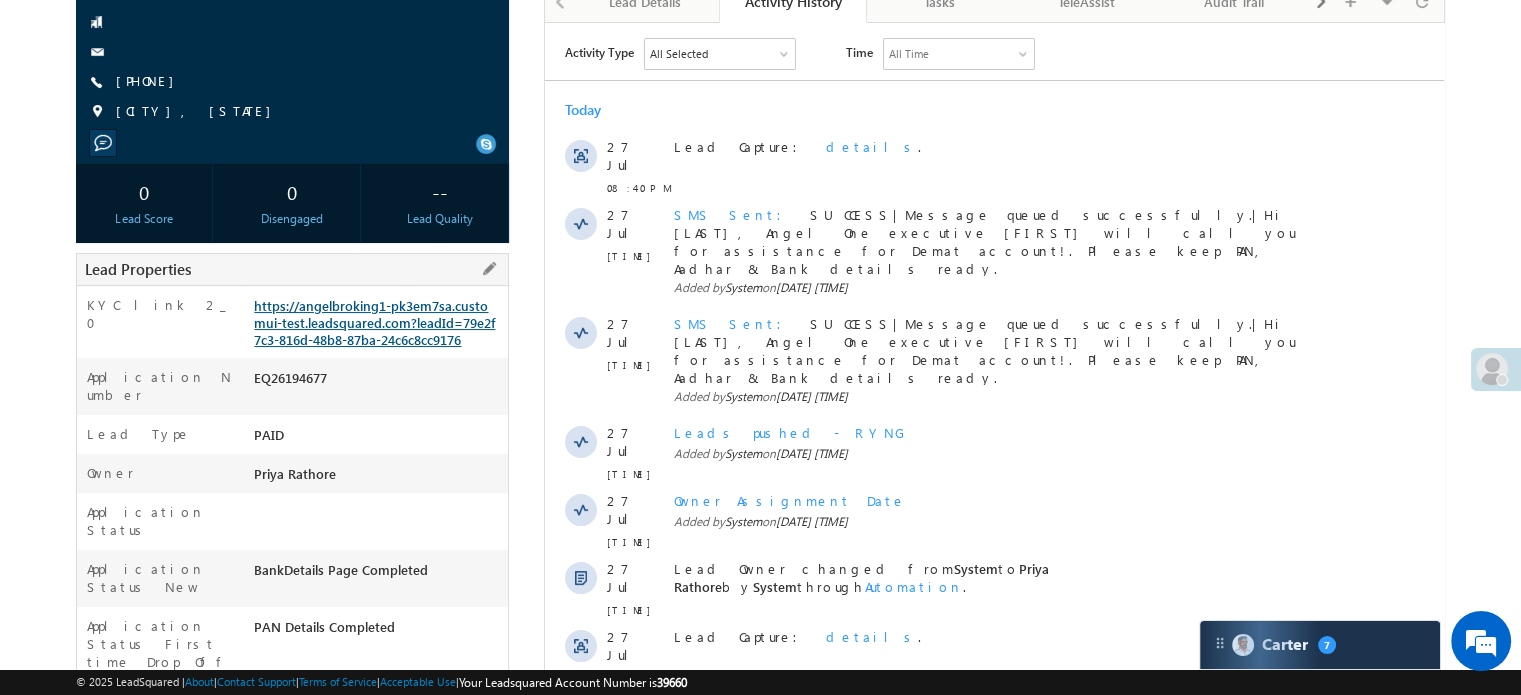 click on "https://angelbroking1-pk3em7sa.customui-test.leadsquared.com?leadId=79e2f7c3-816d-48b8-87ba-24c6c8cc9176" at bounding box center [374, 322] 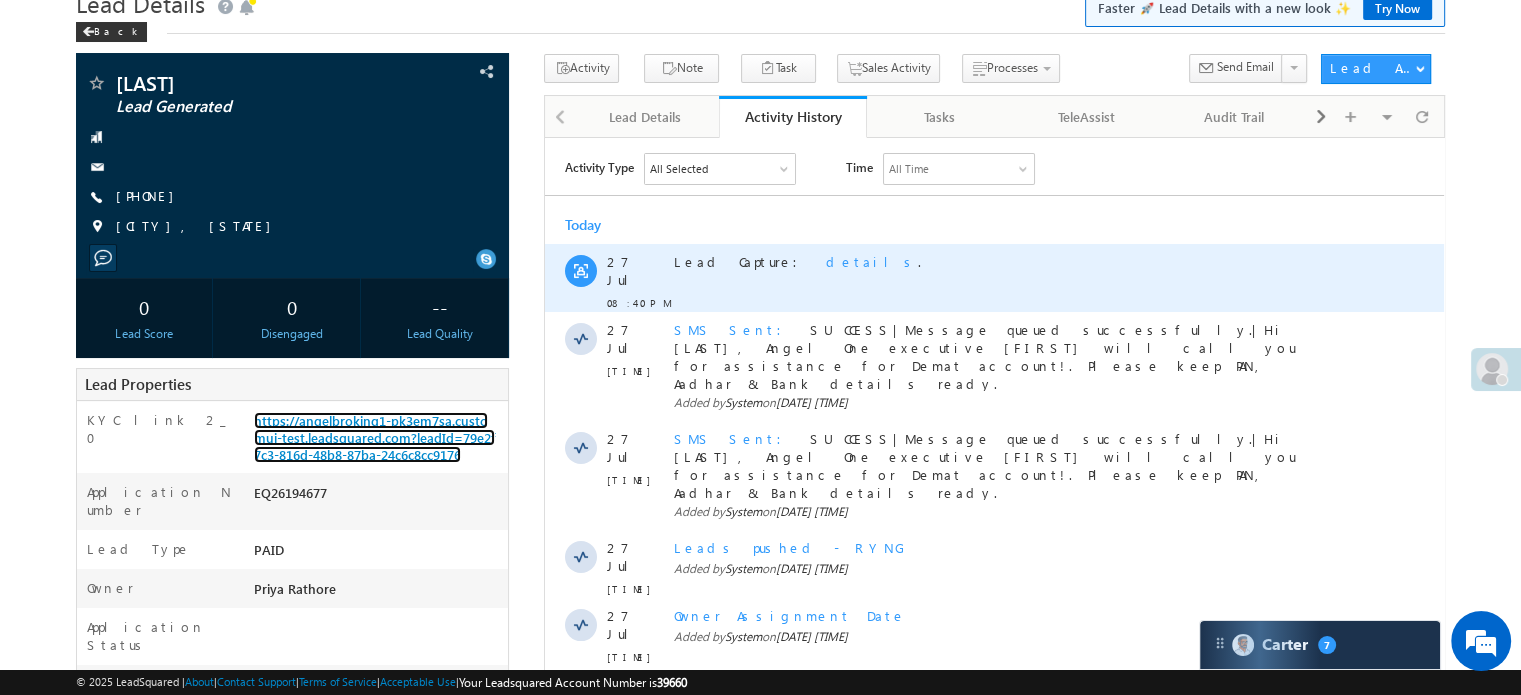 scroll, scrollTop: 0, scrollLeft: 0, axis: both 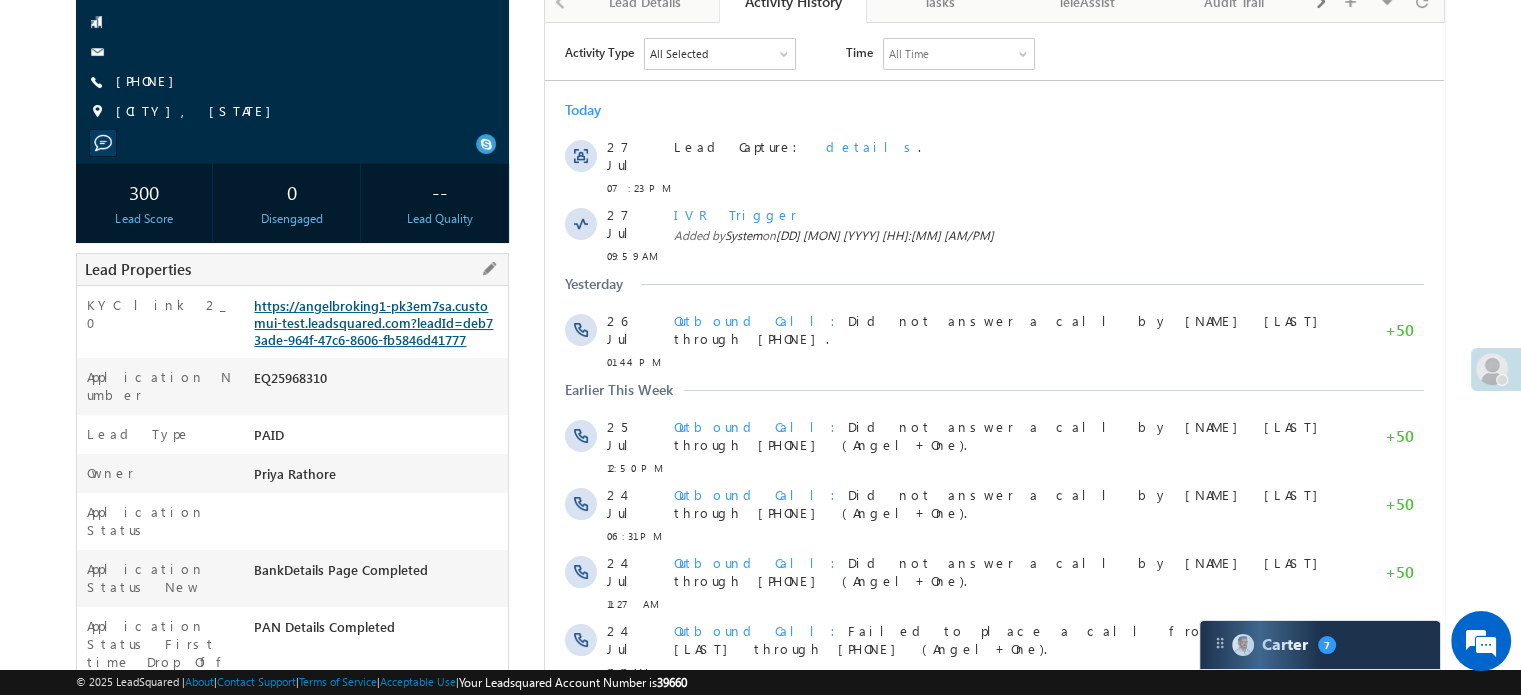click on "https://angelbroking1-pk3em7sa.customui-test.leadsquared.com?leadId=deb73ade-964f-47c6-8606-fb5846d41777" at bounding box center [373, 322] 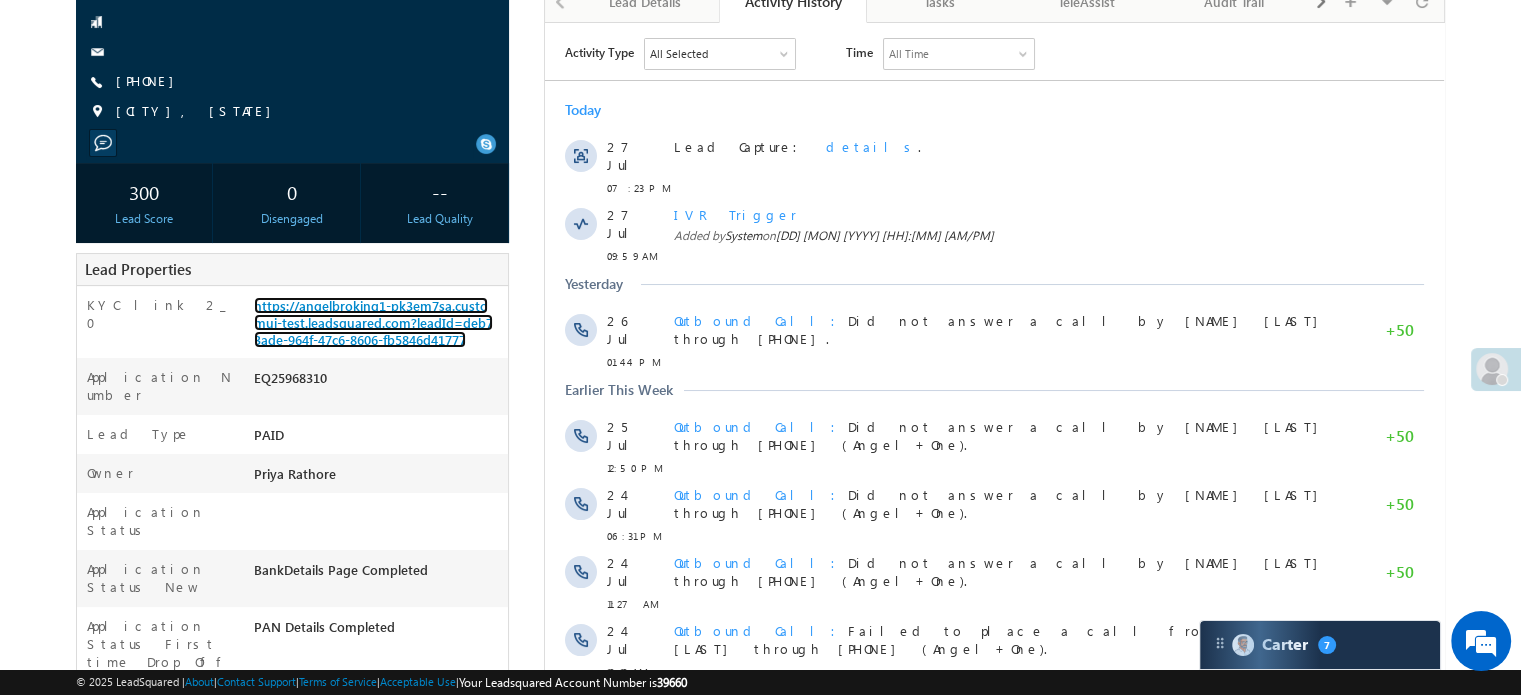 scroll, scrollTop: 0, scrollLeft: 0, axis: both 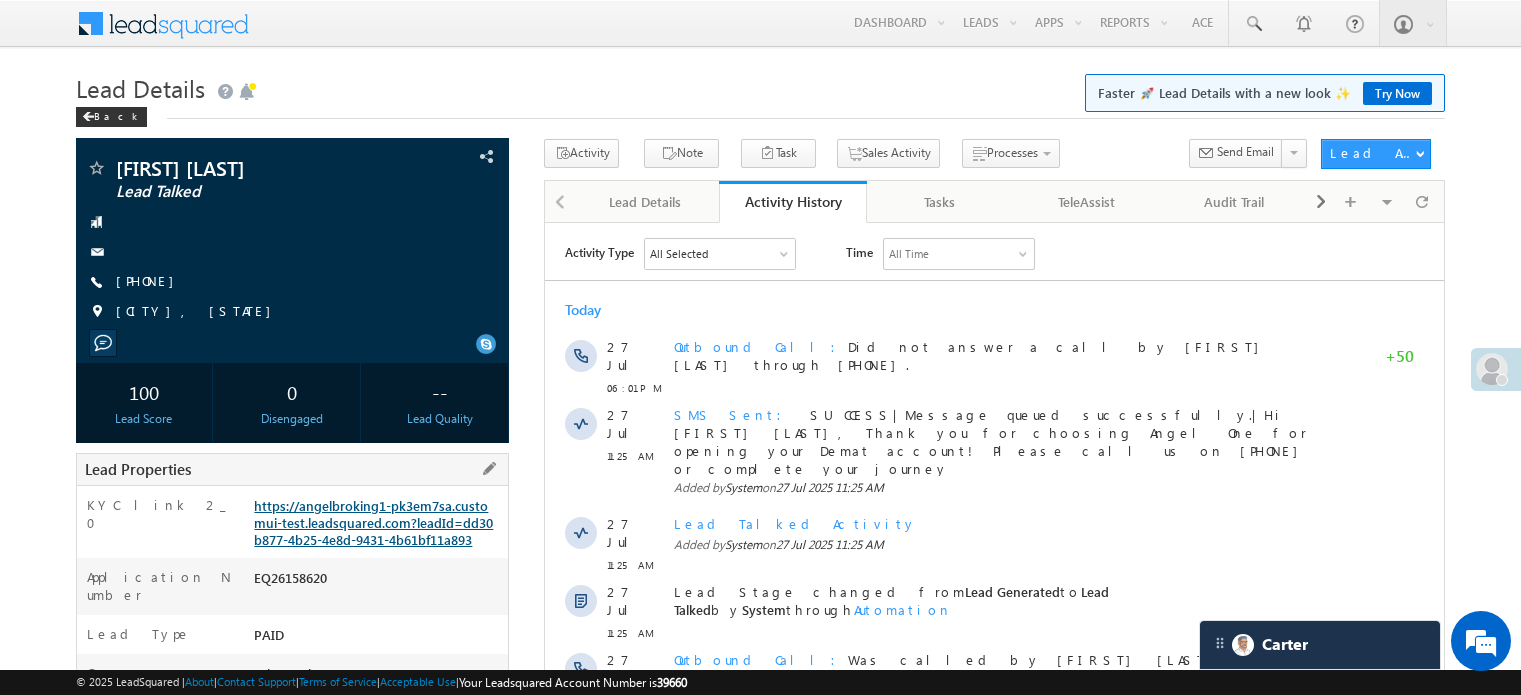 click at bounding box center [292, 343] 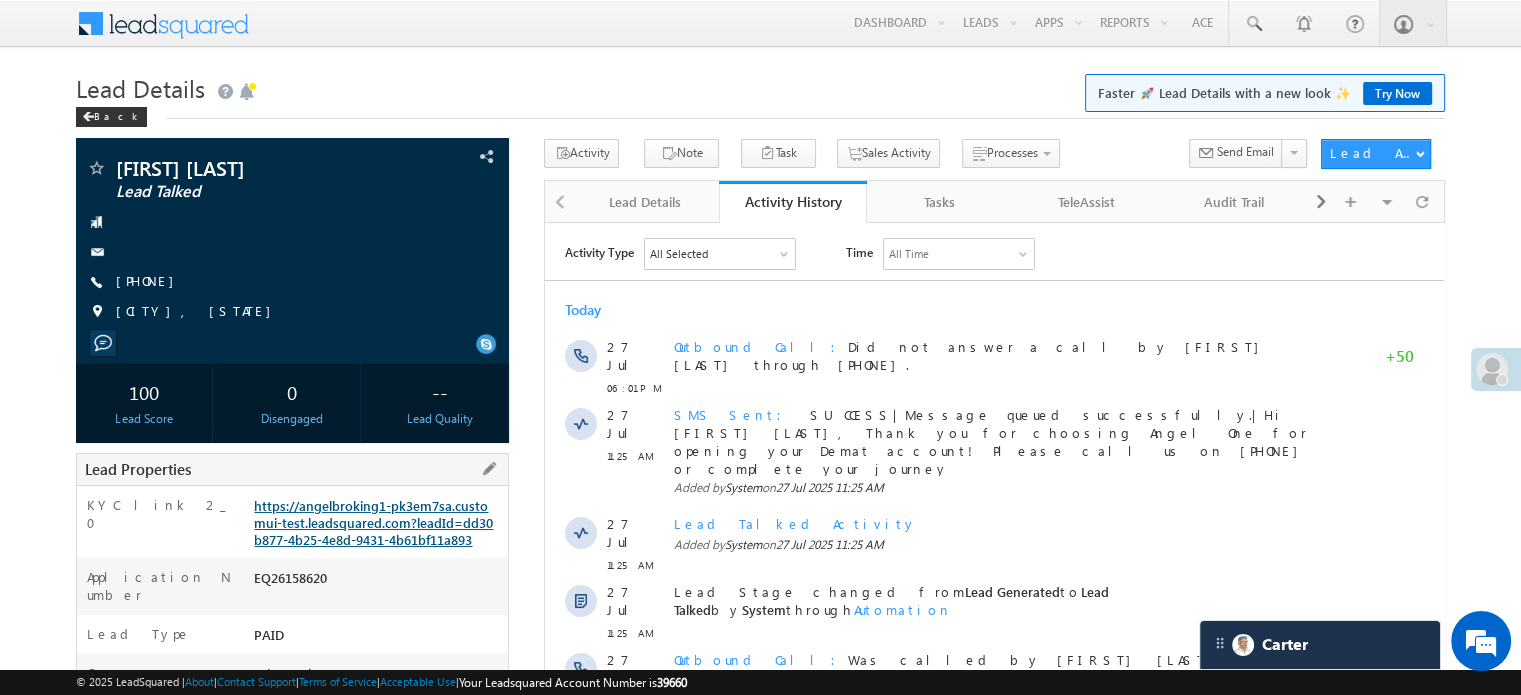 scroll, scrollTop: 0, scrollLeft: 0, axis: both 